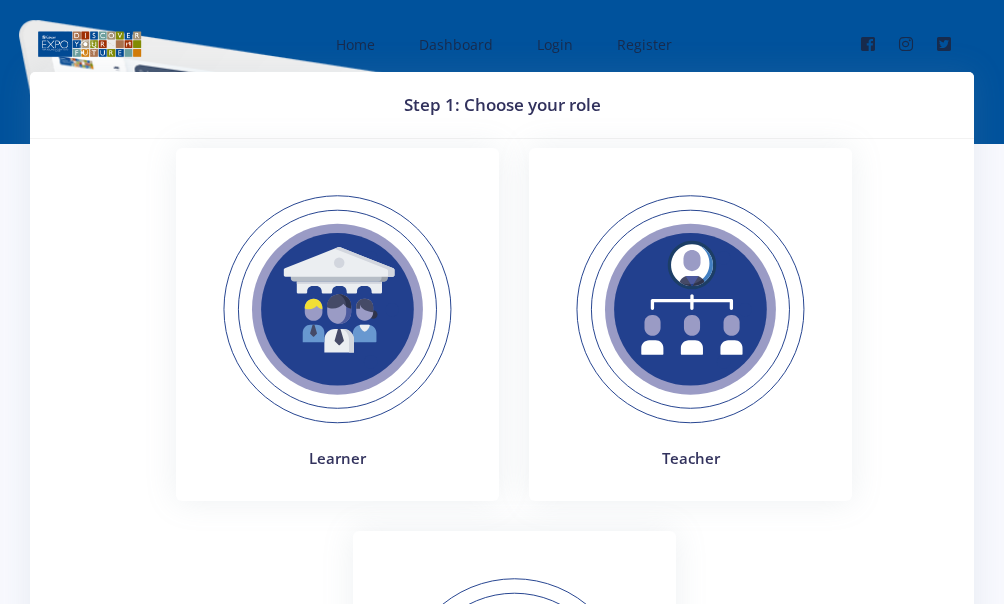 scroll, scrollTop: 0, scrollLeft: 0, axis: both 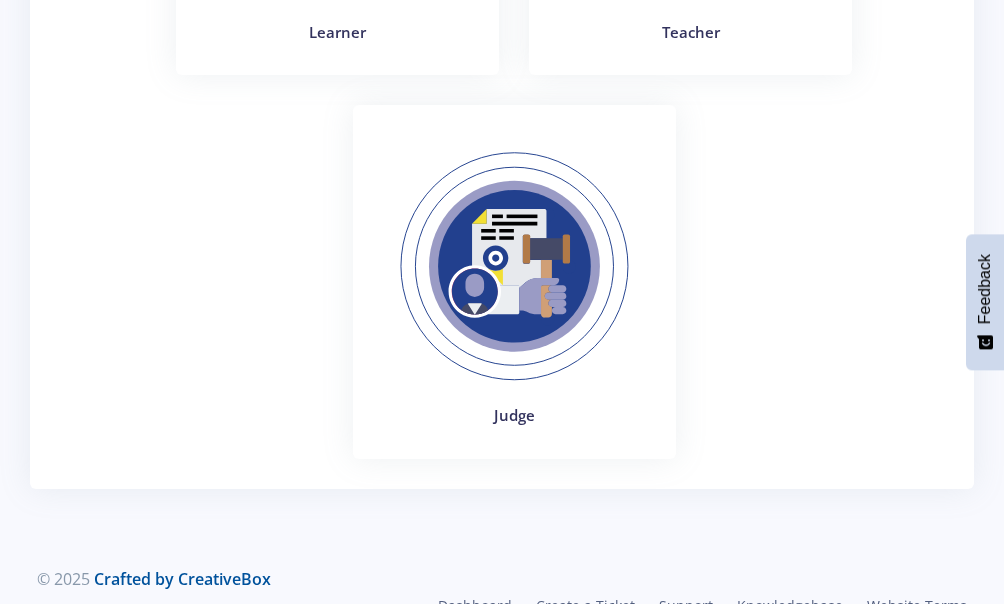 click at bounding box center (514, 266) 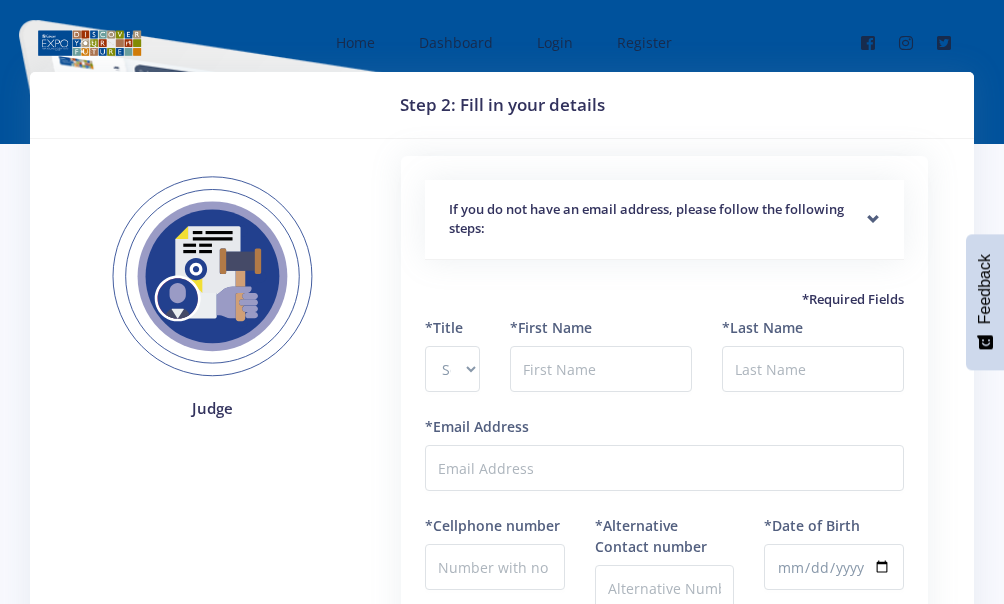 scroll, scrollTop: 0, scrollLeft: 0, axis: both 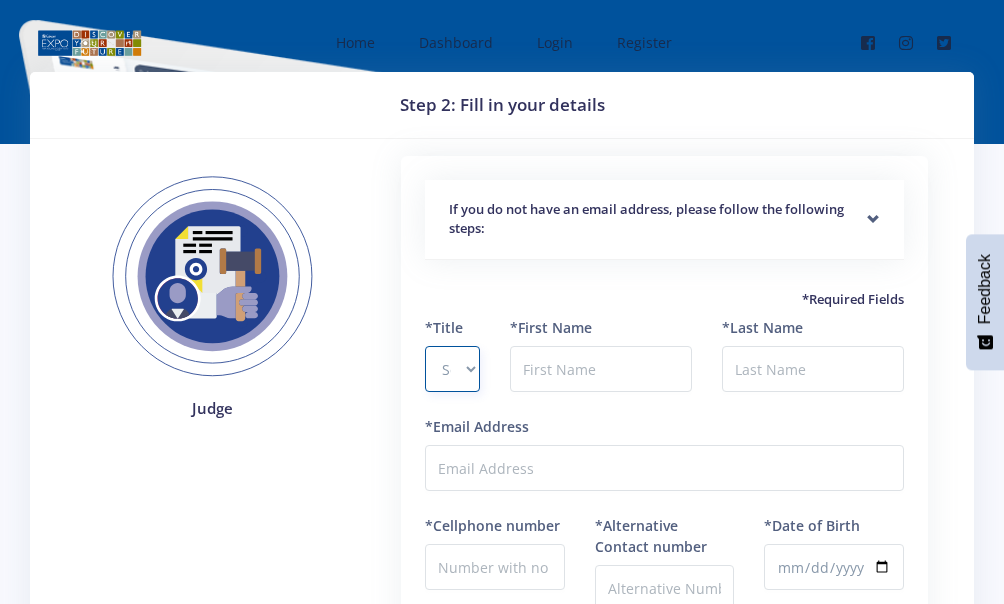 click on "Select Title
Prof
Dr
Mr
Mrs
Ms
Other" at bounding box center (452, 369) 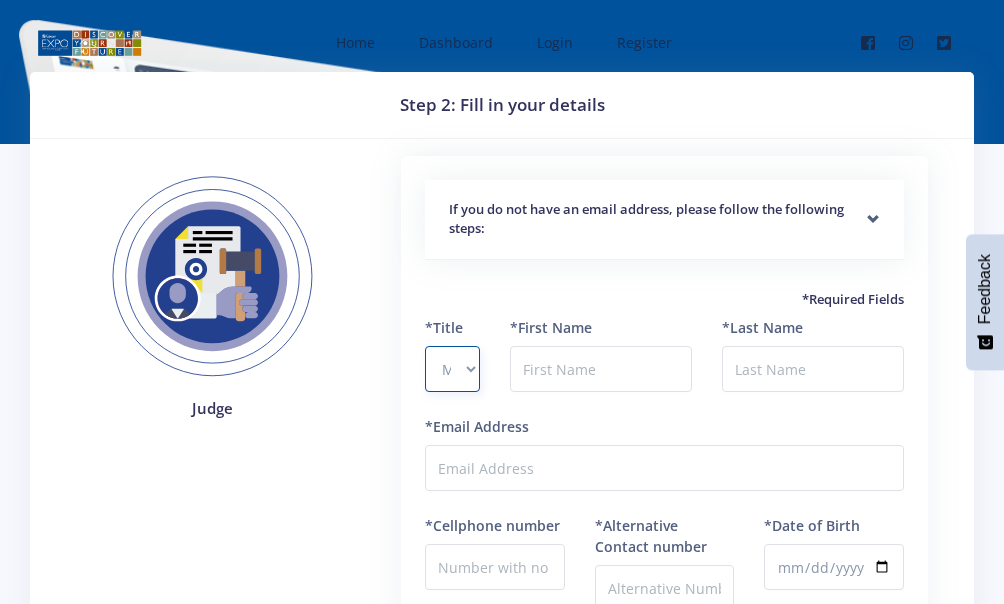 click on "Select Title
Prof
Dr
Mr
Mrs
Ms
Other" at bounding box center (452, 369) 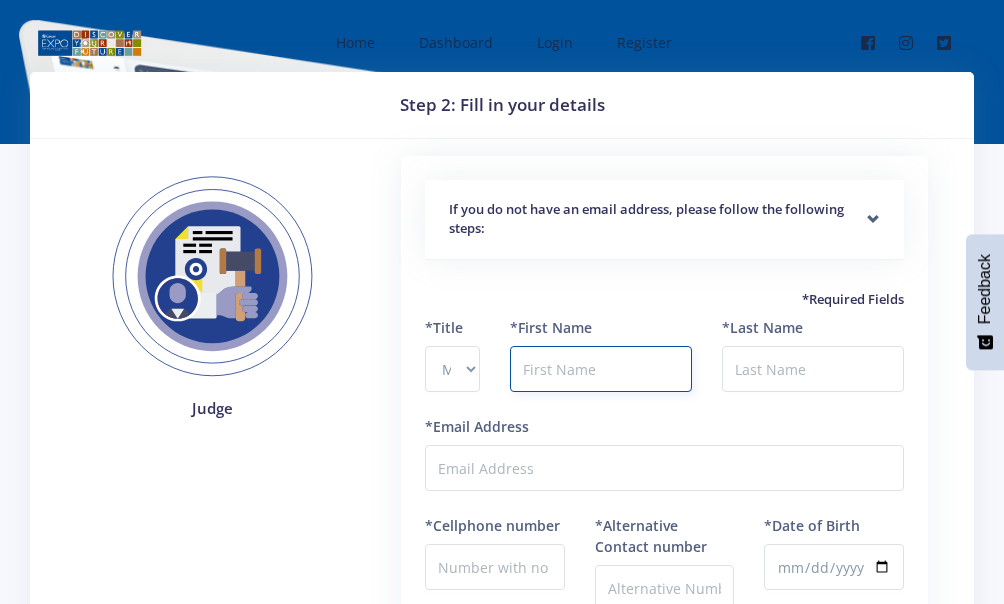 click at bounding box center (601, 369) 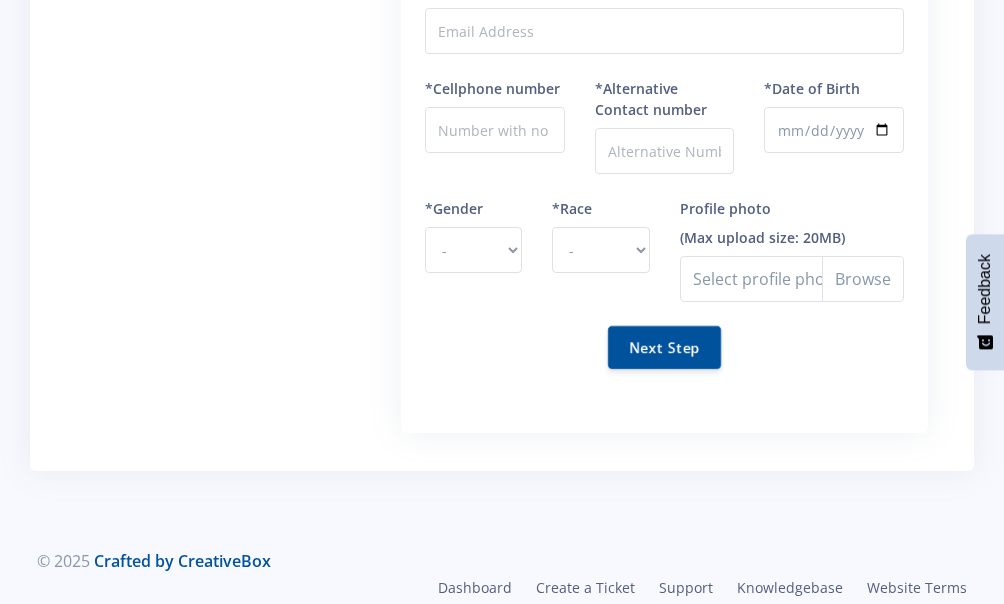 scroll, scrollTop: 482, scrollLeft: 0, axis: vertical 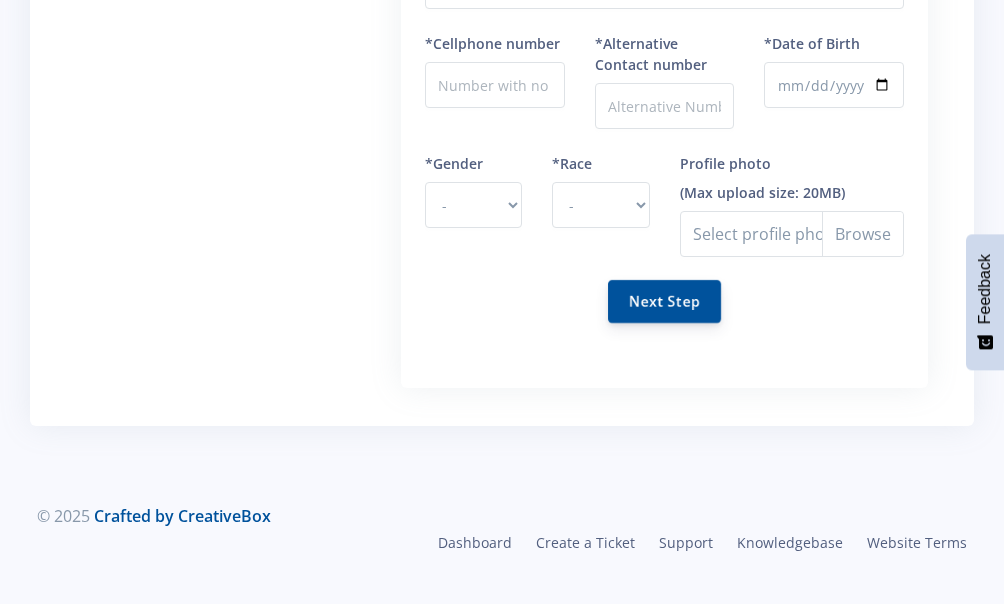 click on "Next
Step" at bounding box center [664, 301] 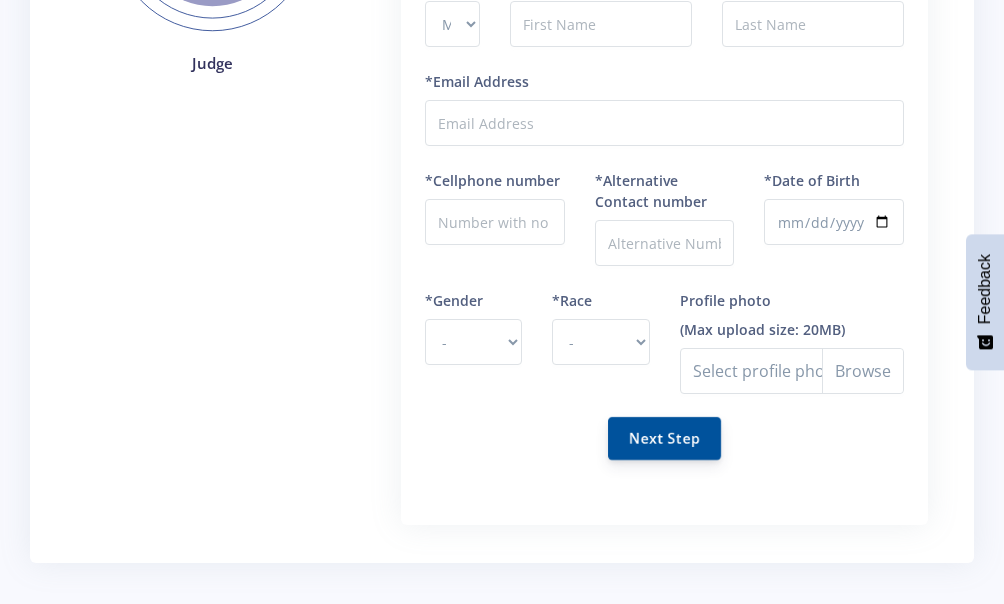 click on "Next
Step" at bounding box center (664, 438) 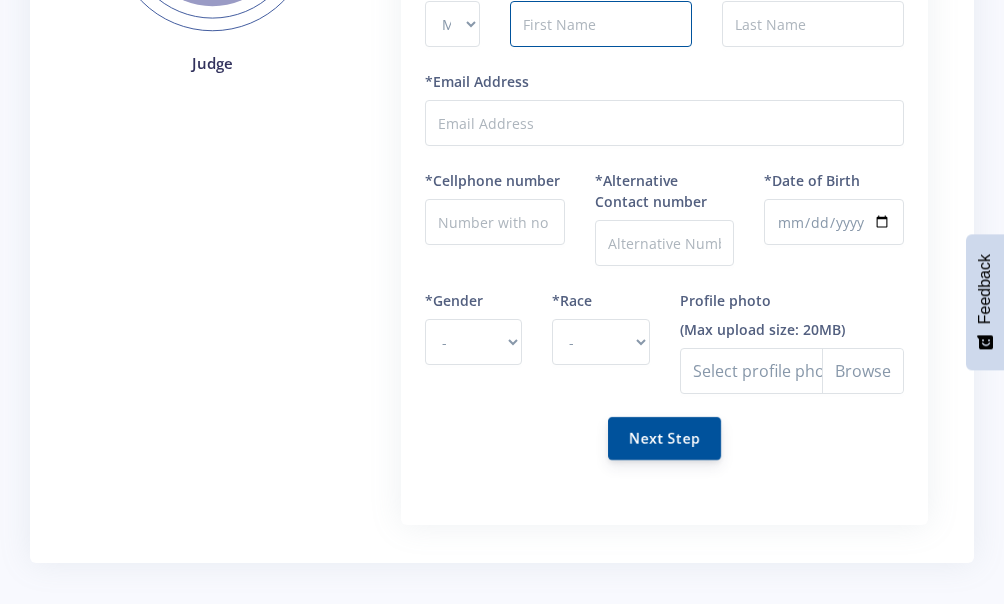 click on "Next
Step" at bounding box center (664, 438) 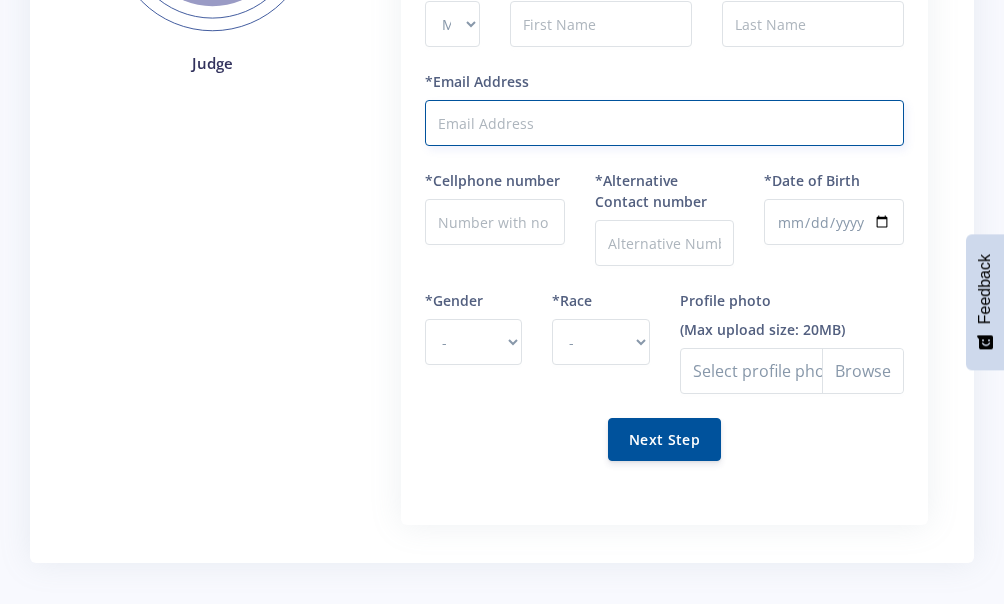 click on "*Email Address" at bounding box center [664, 123] 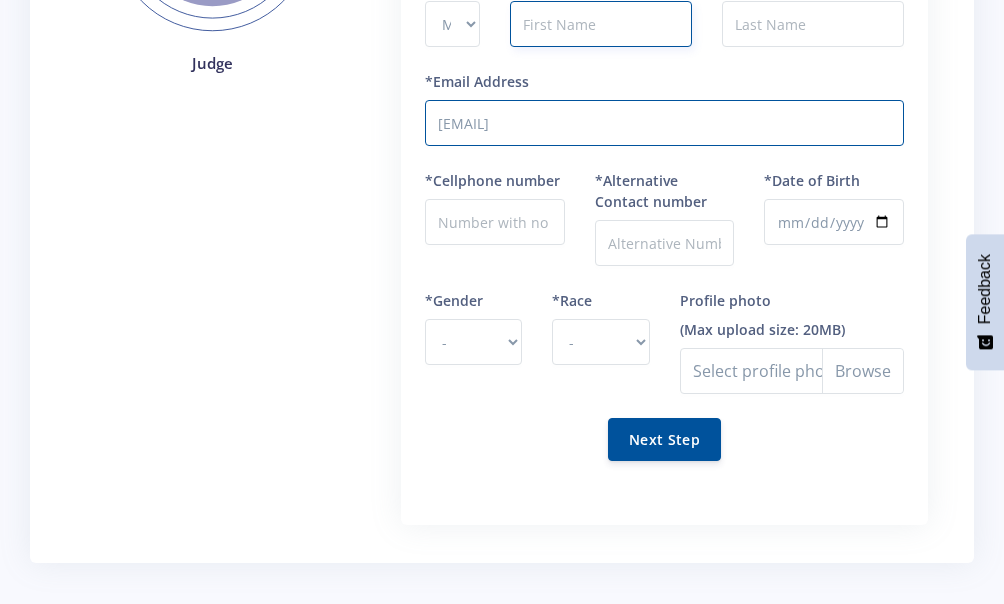 type on "Mary" 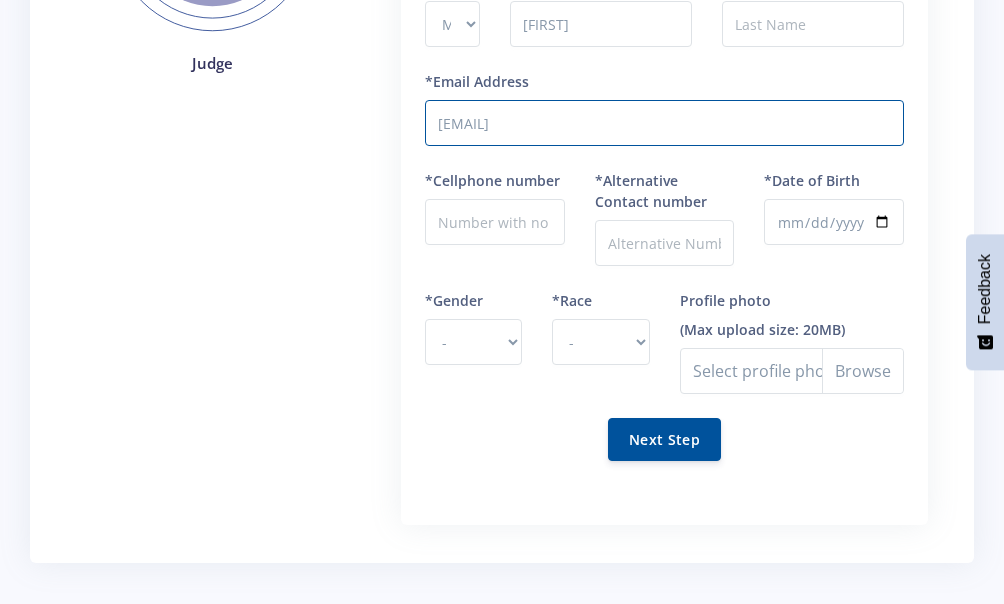 type on "Masina" 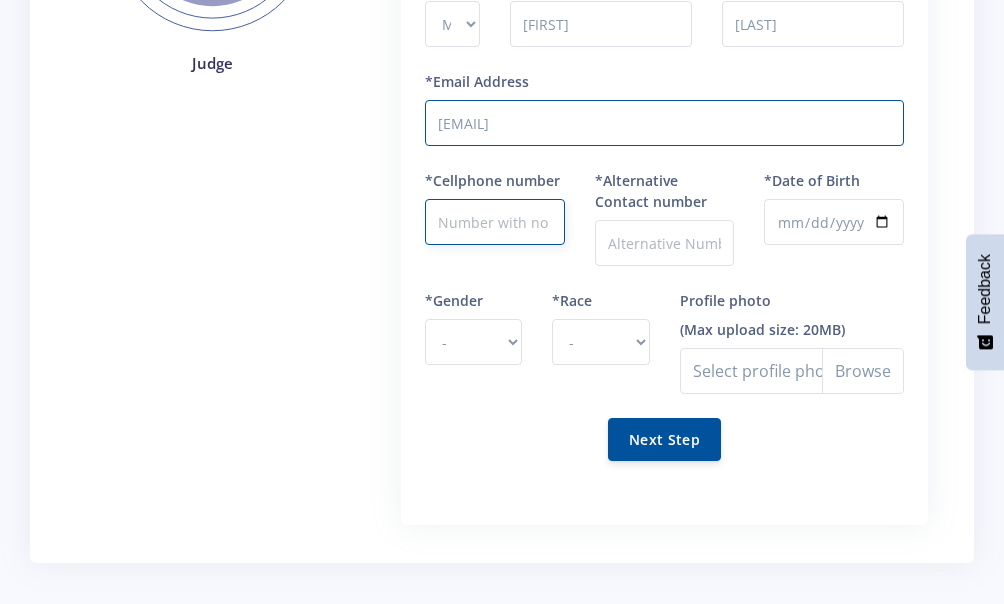 type on "0827879234" 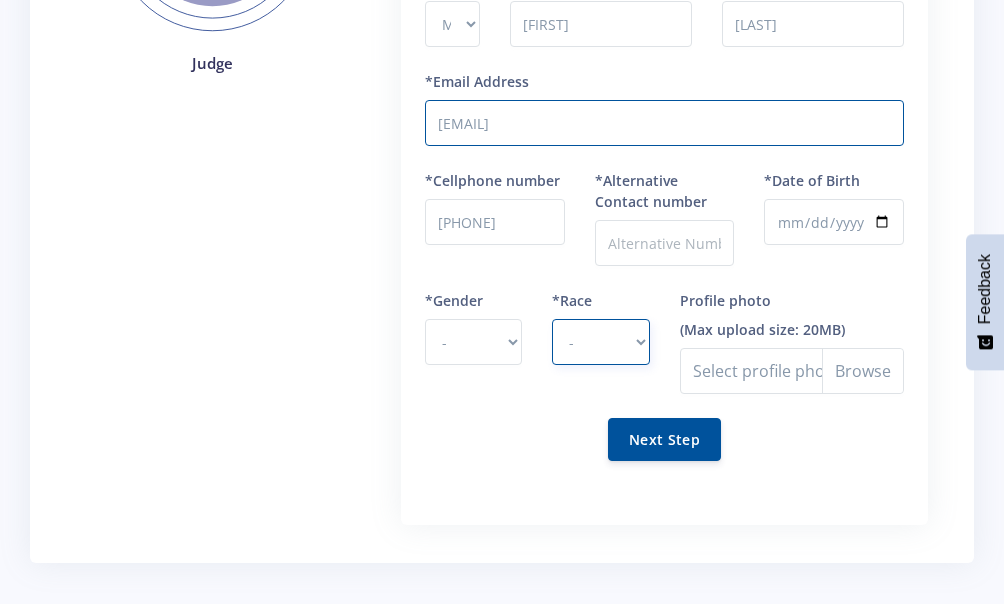 click on "-
African
Asian
Coloured
Indian
White
Other" at bounding box center (600, 342) 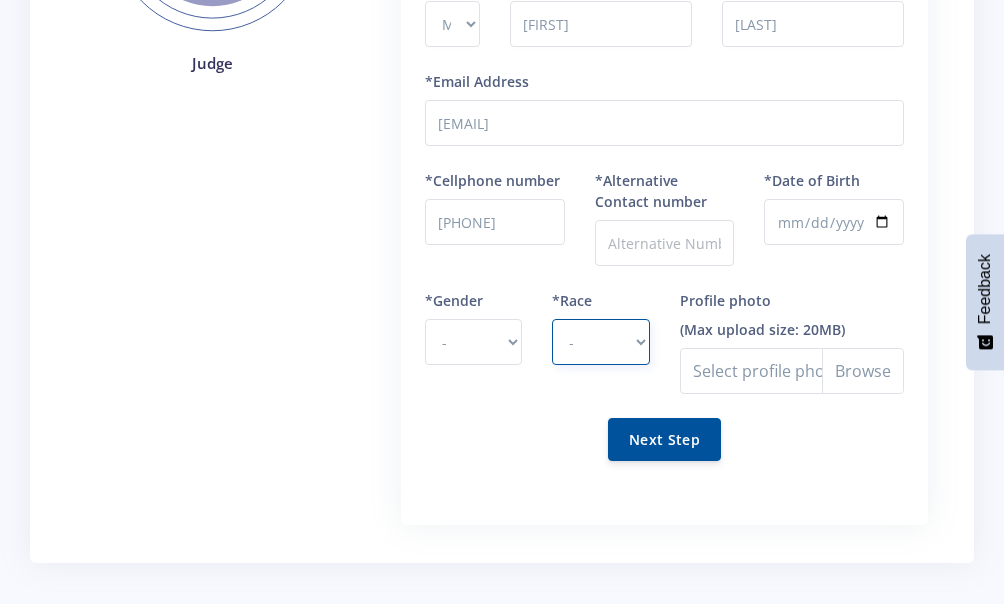 select on "African" 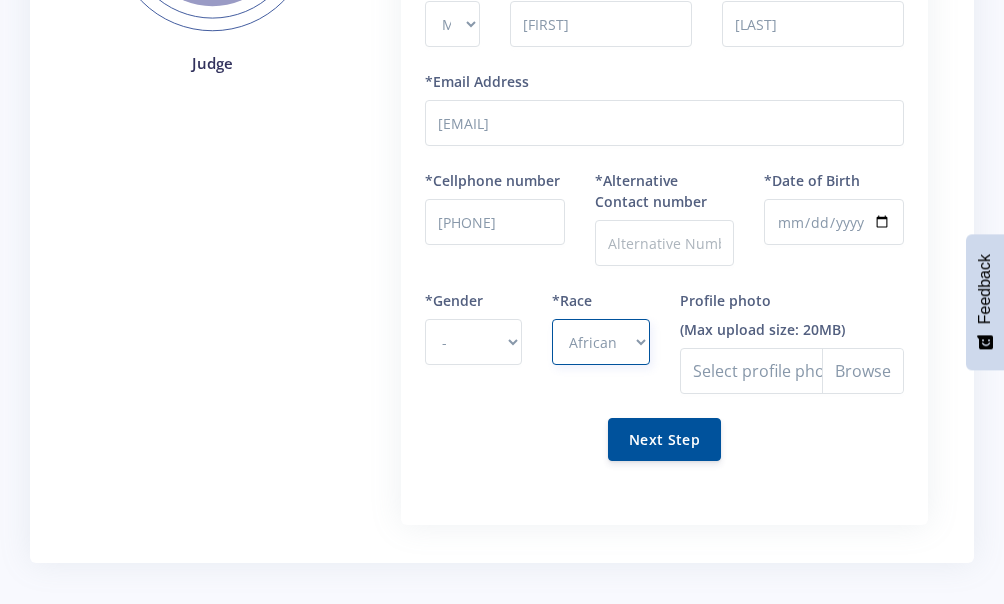 click on "-
African
Asian
Coloured
Indian
White
Other" at bounding box center [600, 342] 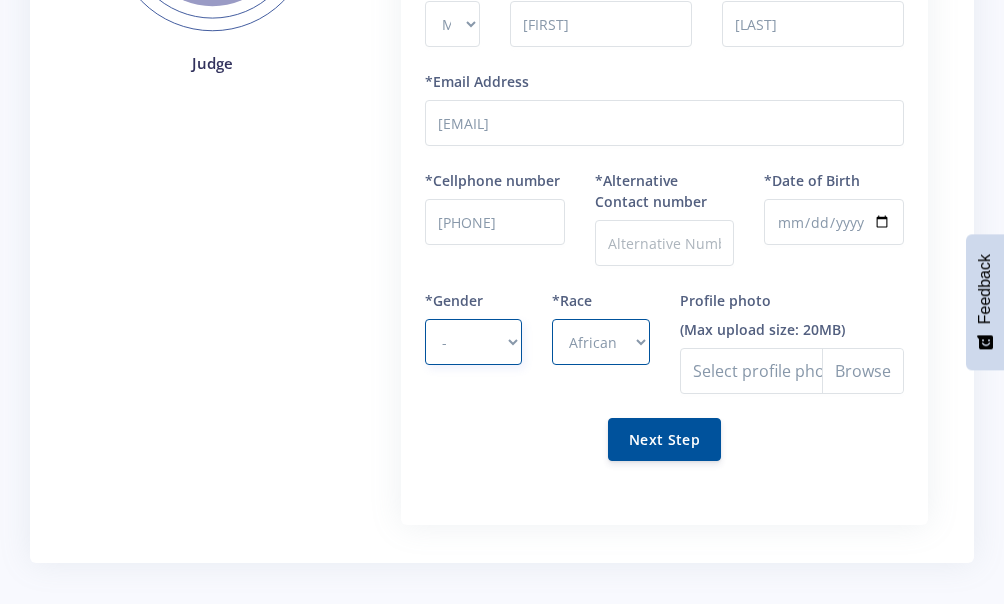 click on "-
Male
Female" at bounding box center [473, 342] 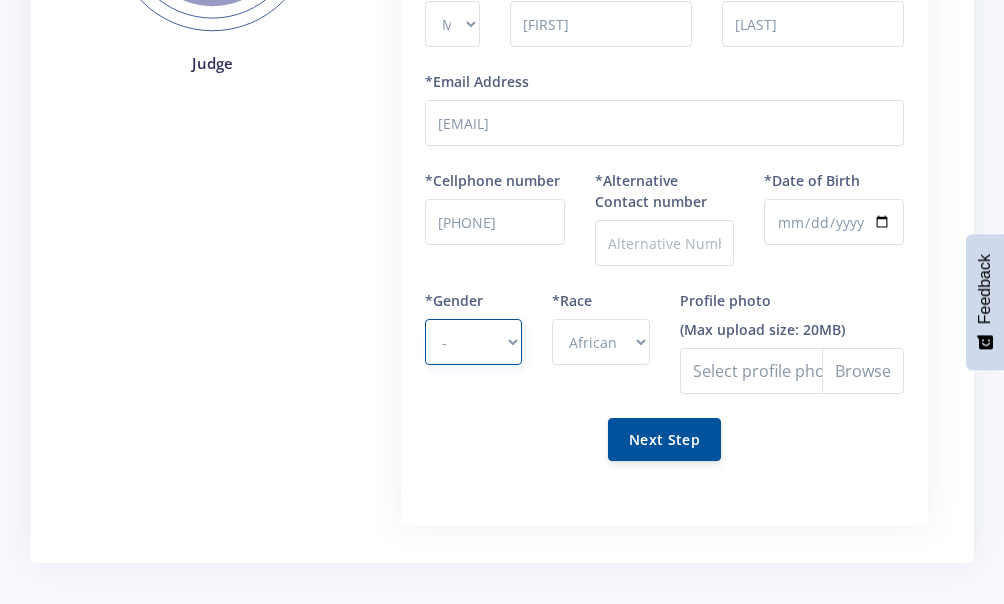 select on "F" 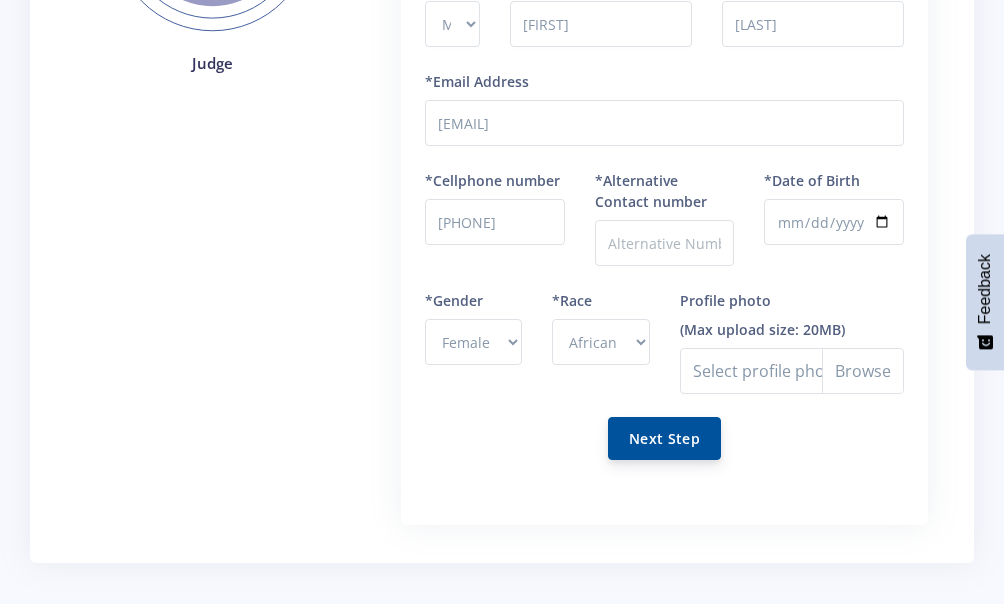 click on "Next
Step" at bounding box center (664, 438) 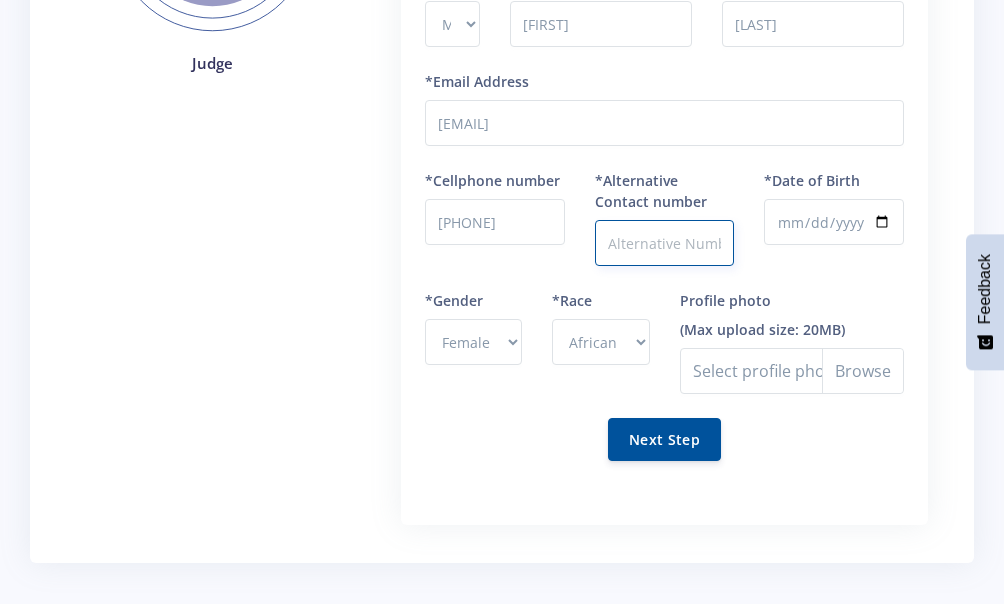 click on "*Alternative Contact number" at bounding box center (665, 243) 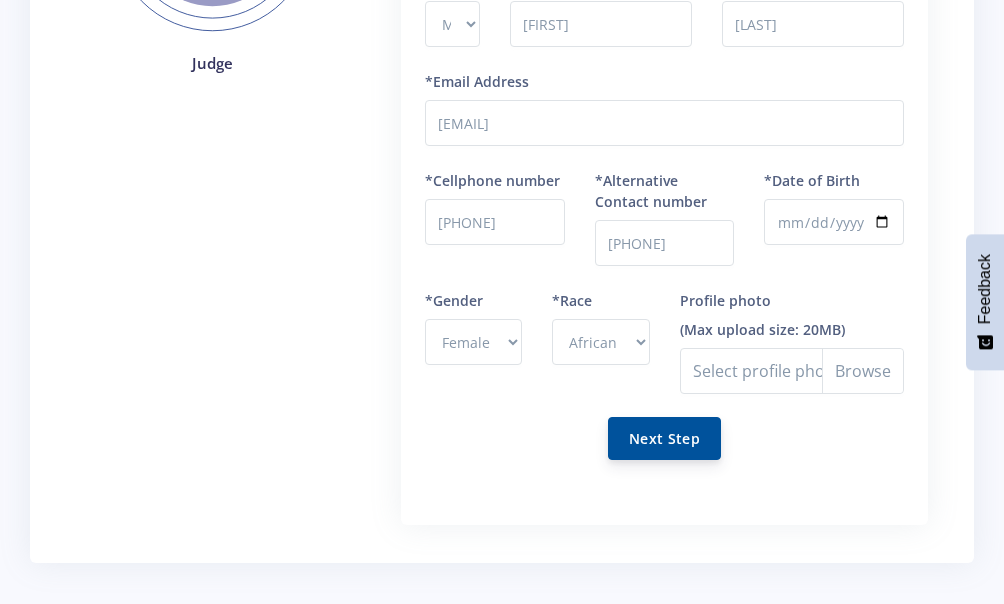 click on "Next
Step" at bounding box center (664, 438) 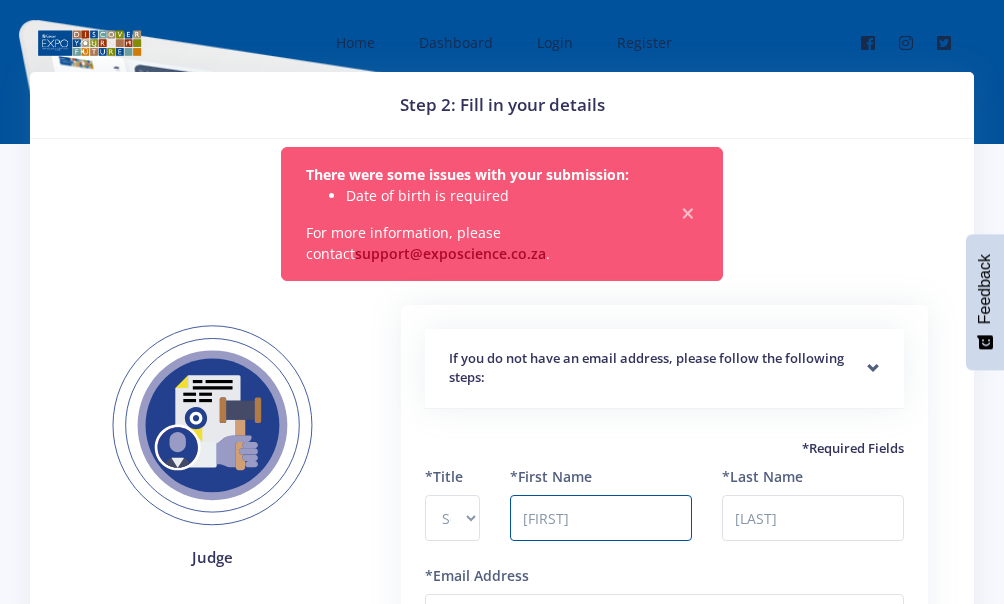 scroll, scrollTop: 0, scrollLeft: 0, axis: both 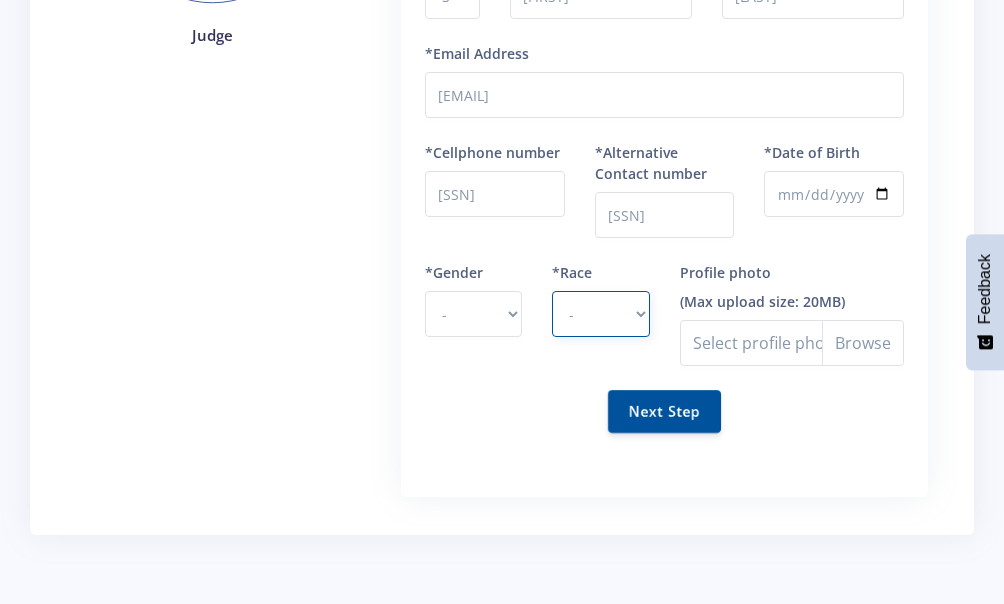 click on "-
African
Asian
Coloured
Indian
White
Other" at bounding box center (600, 314) 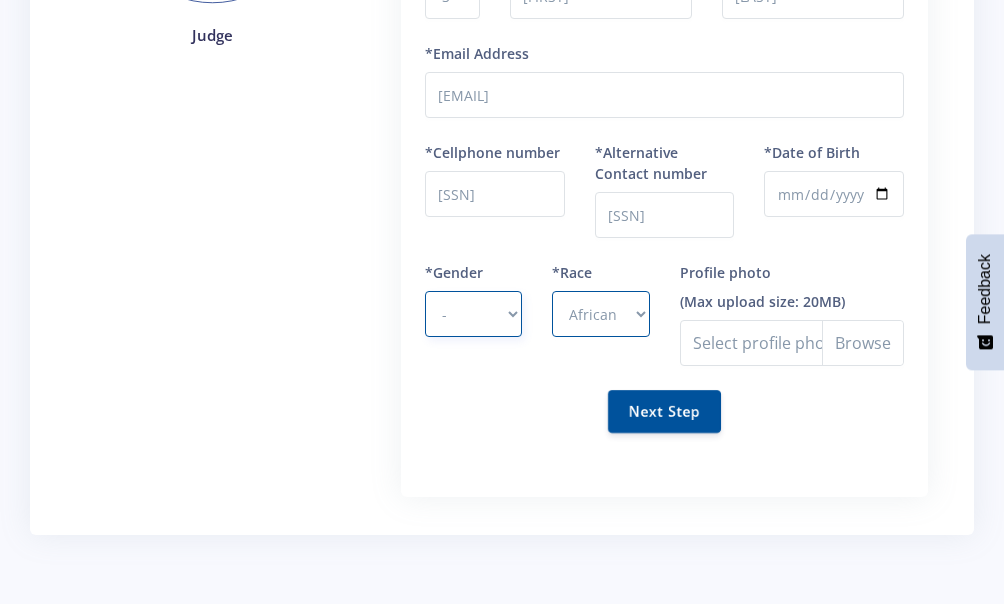click on "-
Male
Female" at bounding box center (473, 314) 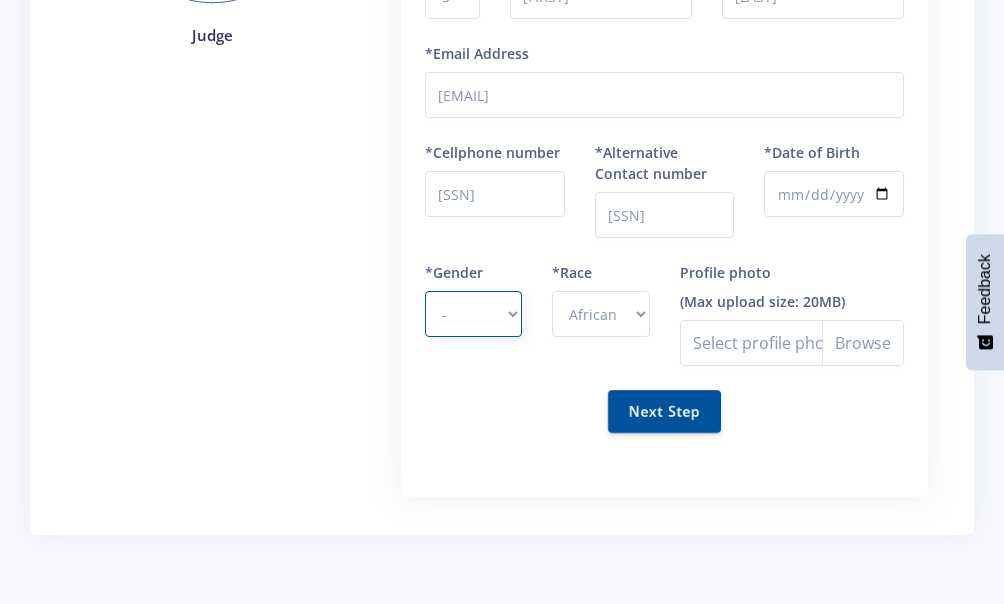 select on "F" 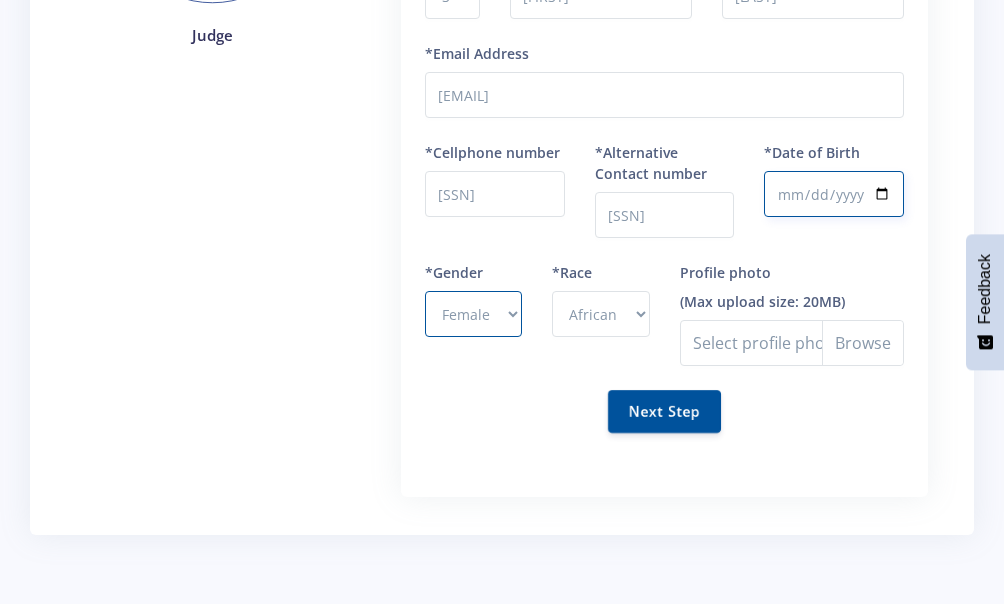 click on "*Date of Birth" at bounding box center (834, 194) 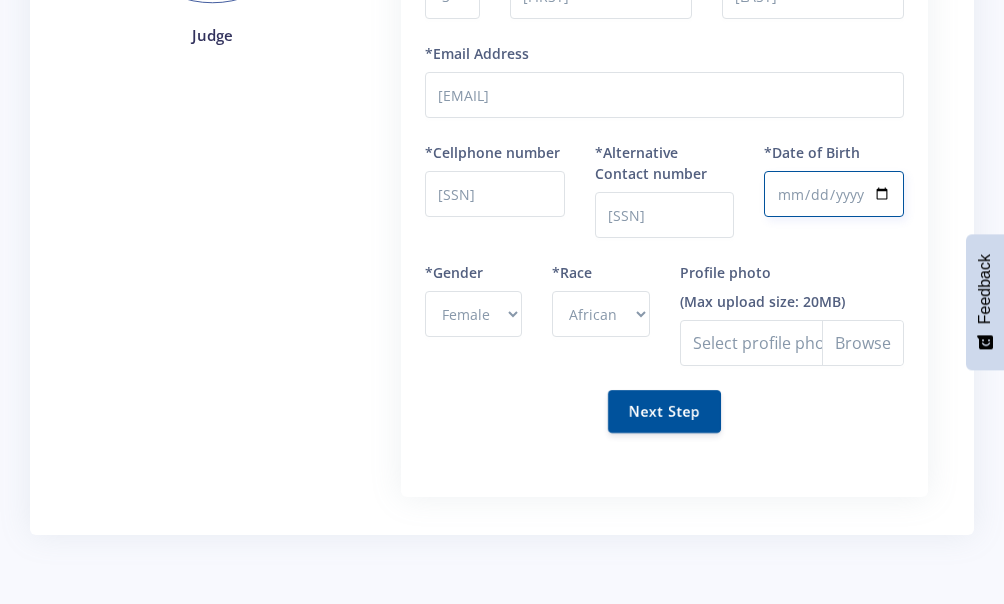 click on "*Date of Birth" at bounding box center [834, 194] 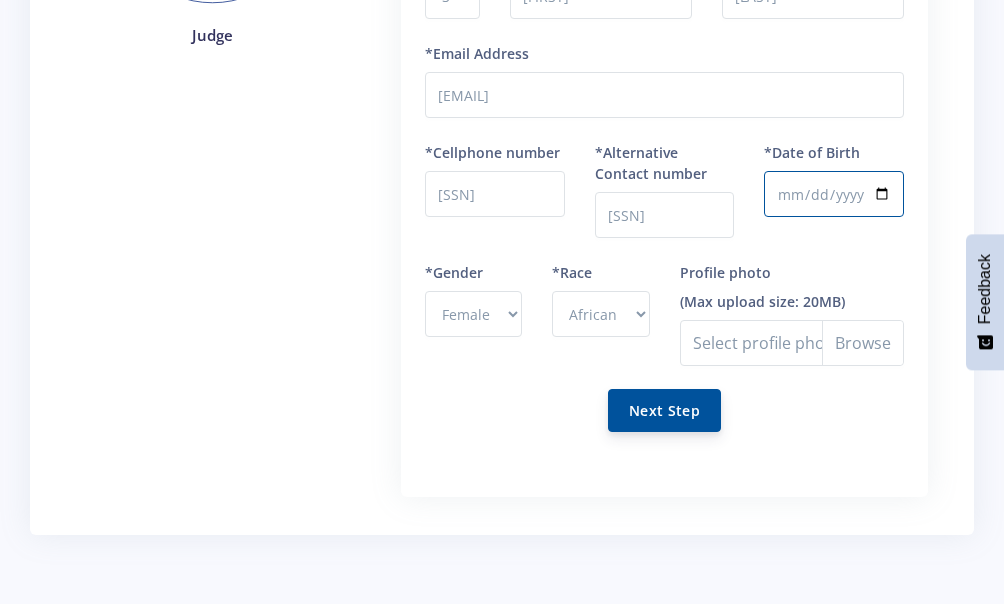 click on "Next
Step" at bounding box center [664, 410] 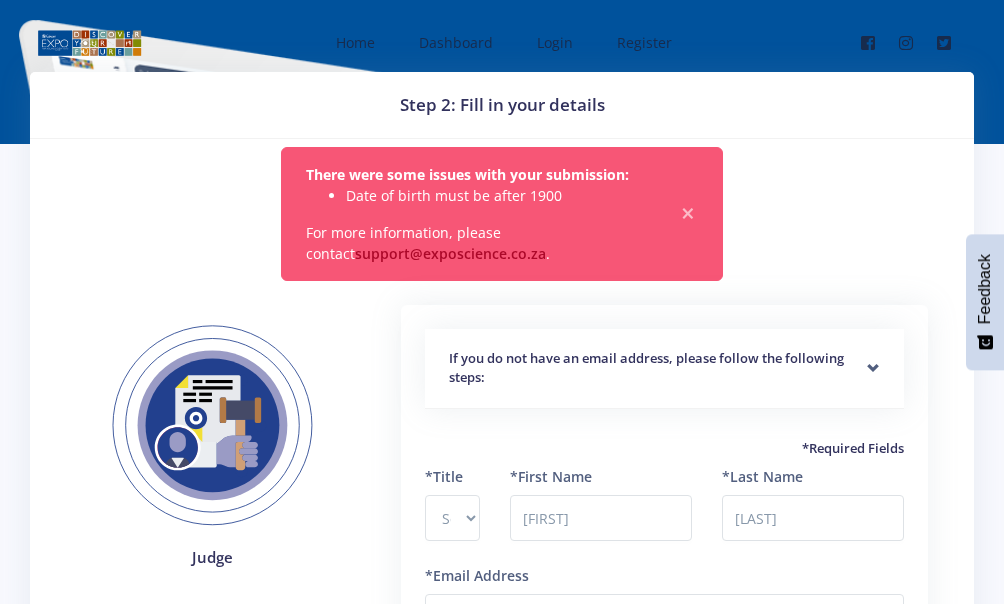 scroll, scrollTop: 0, scrollLeft: 0, axis: both 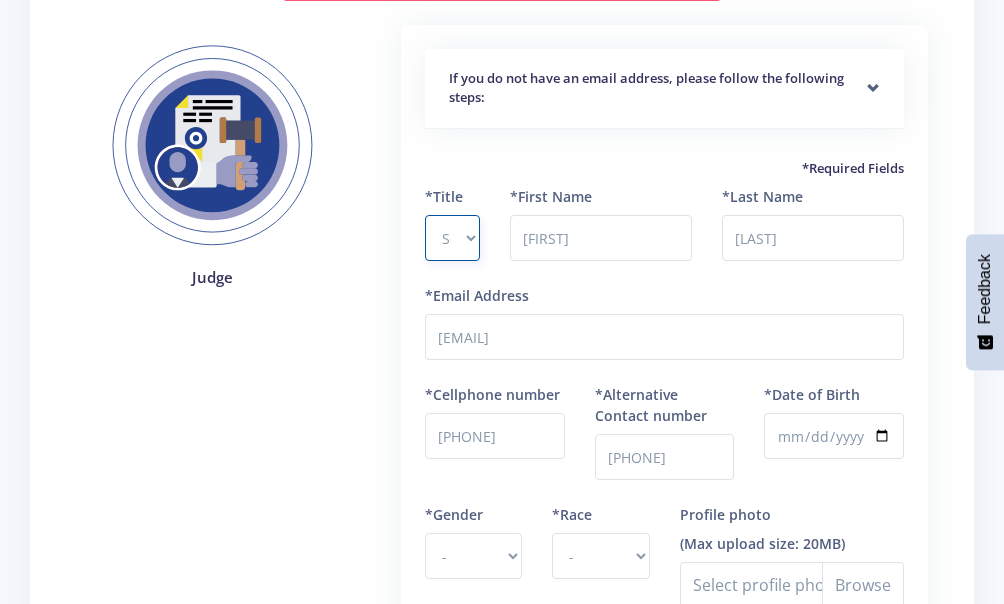 click on "Select Title
Prof
Dr
Mr
Mrs
Ms
Other" at bounding box center (452, 238) 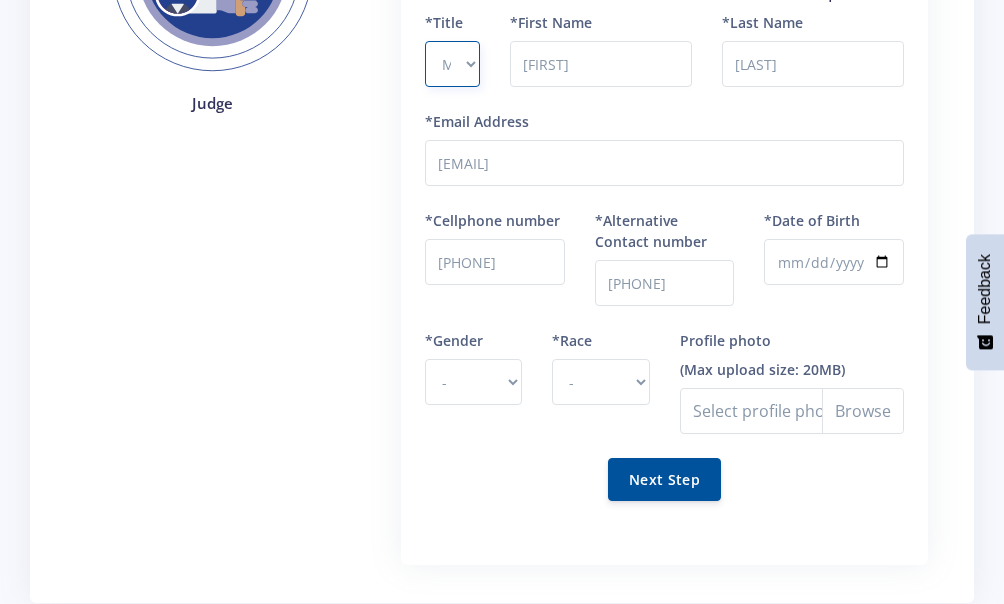 scroll, scrollTop: 452, scrollLeft: 0, axis: vertical 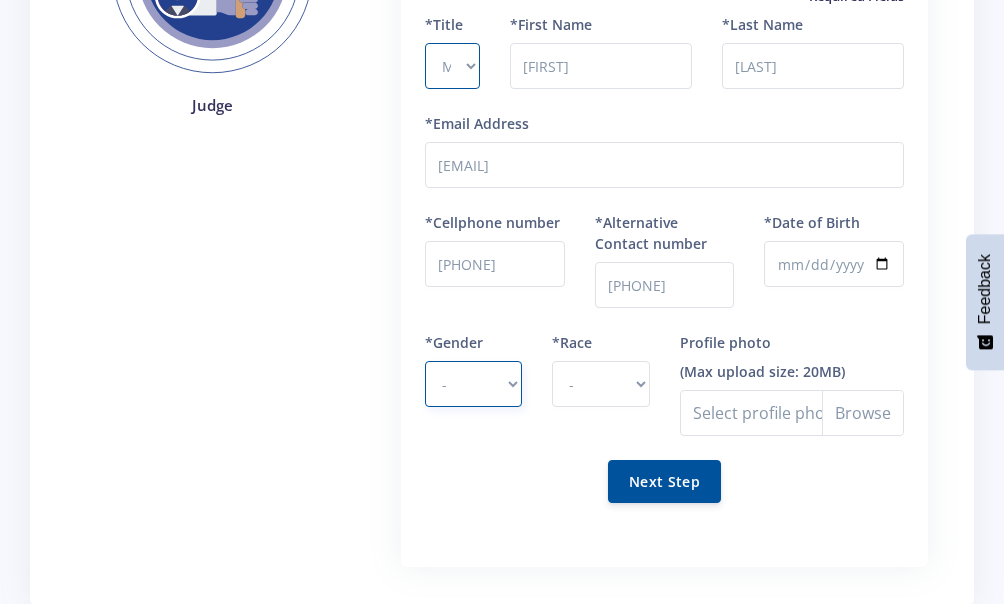 click on "-
Male
Female" at bounding box center (473, 384) 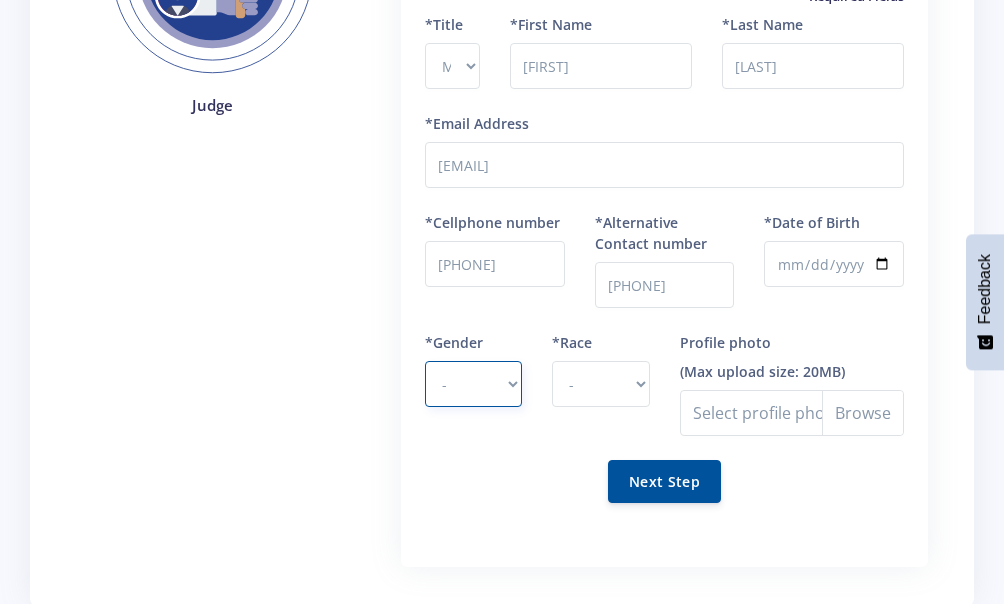 select on "F" 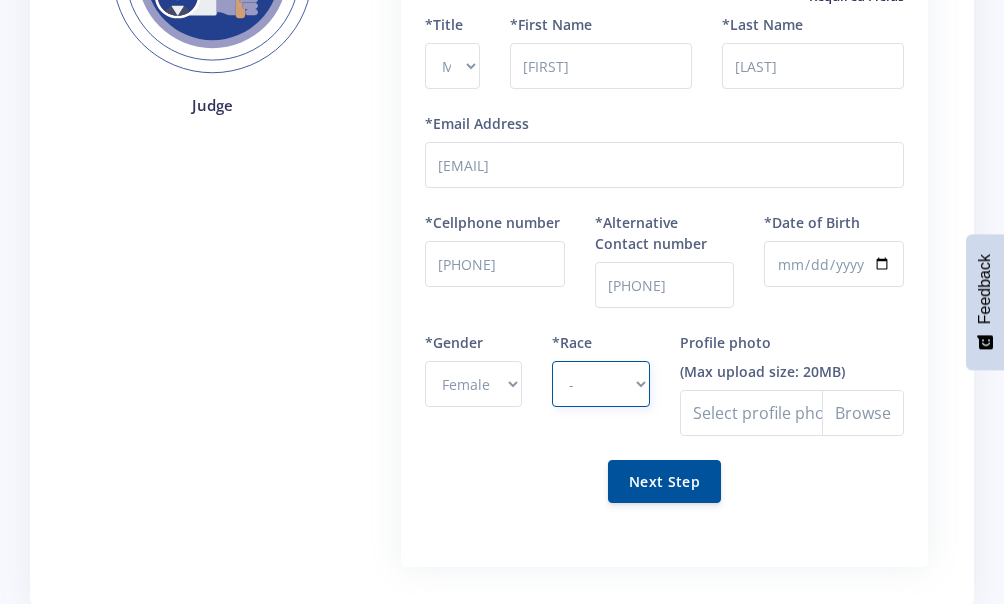 click on "-
African
Asian
Coloured
Indian
White
Other" at bounding box center [600, 384] 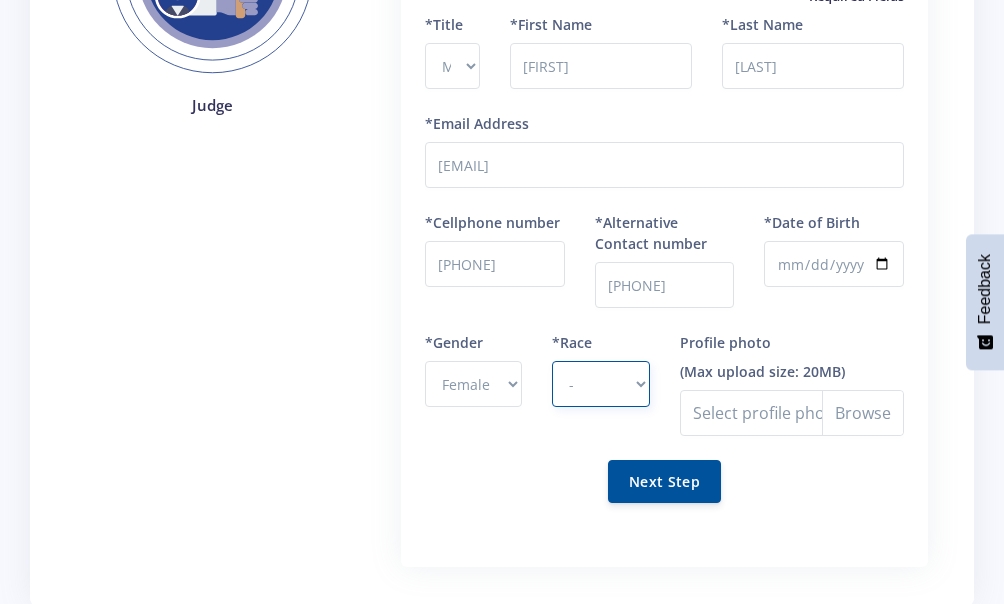 select on "African" 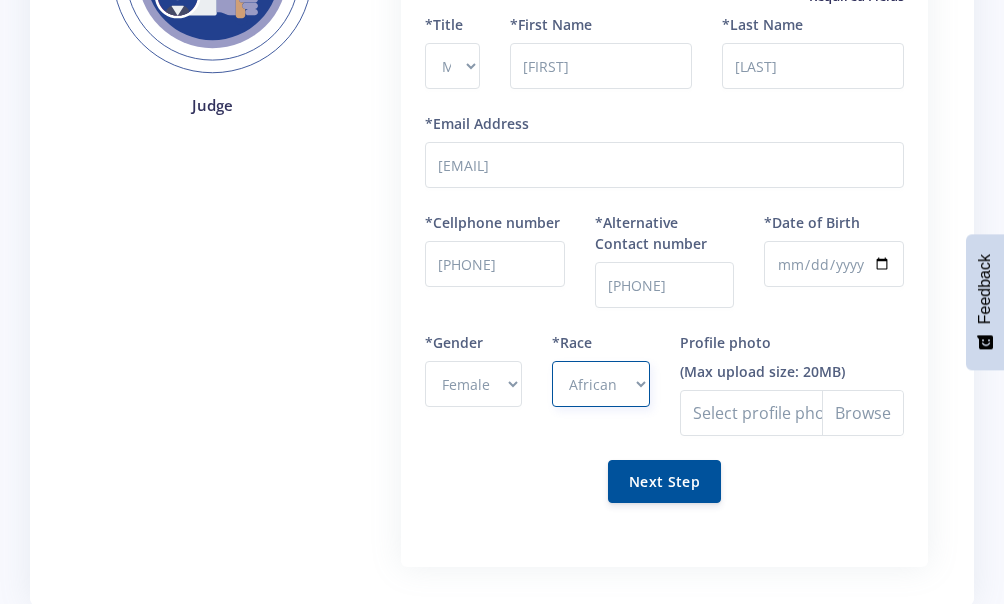 click on "-
African
Asian
Coloured
Indian
White
Other" at bounding box center [600, 384] 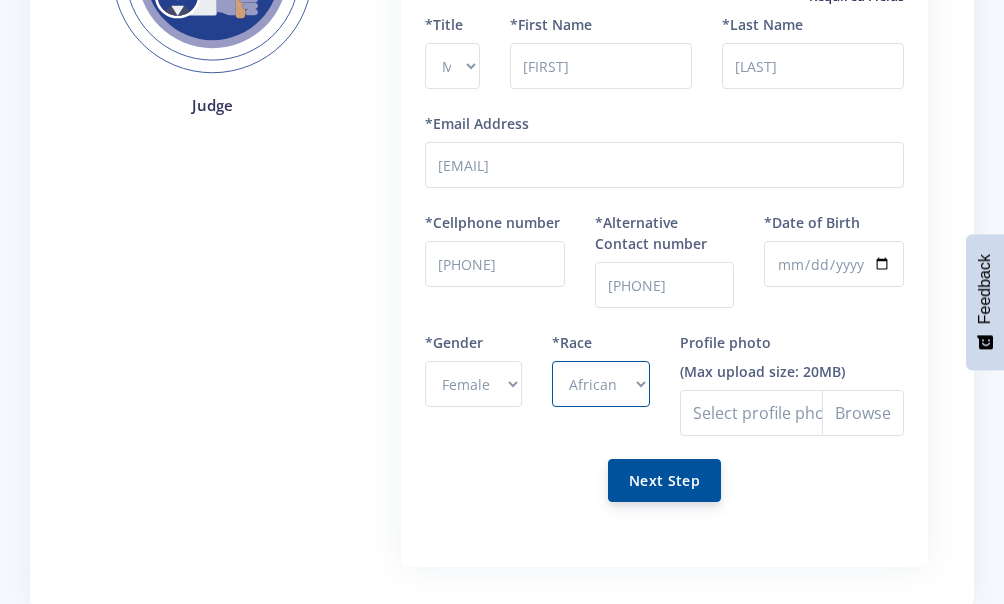 click on "Next
Step" at bounding box center (664, 480) 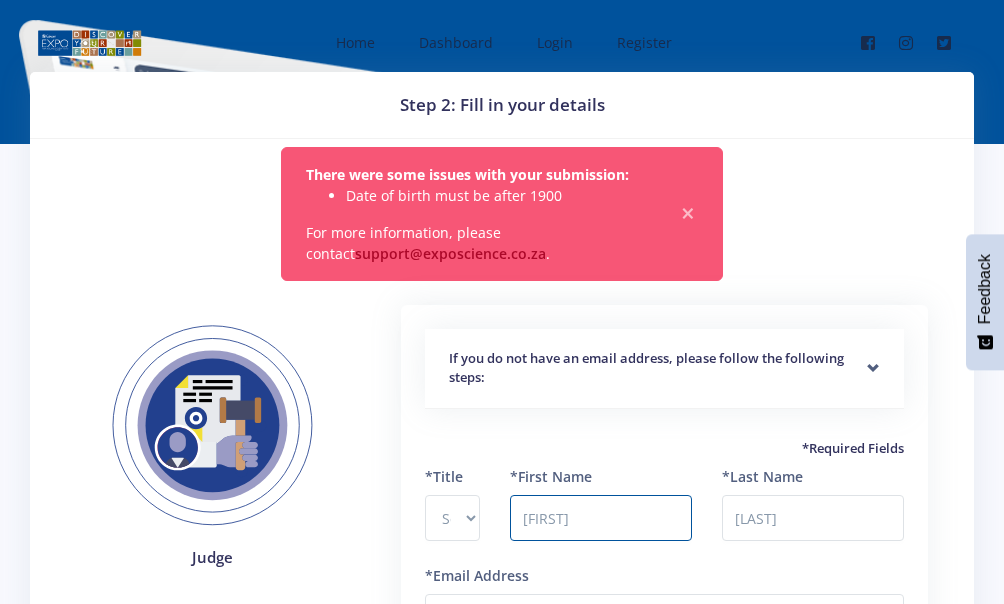 scroll, scrollTop: 0, scrollLeft: 0, axis: both 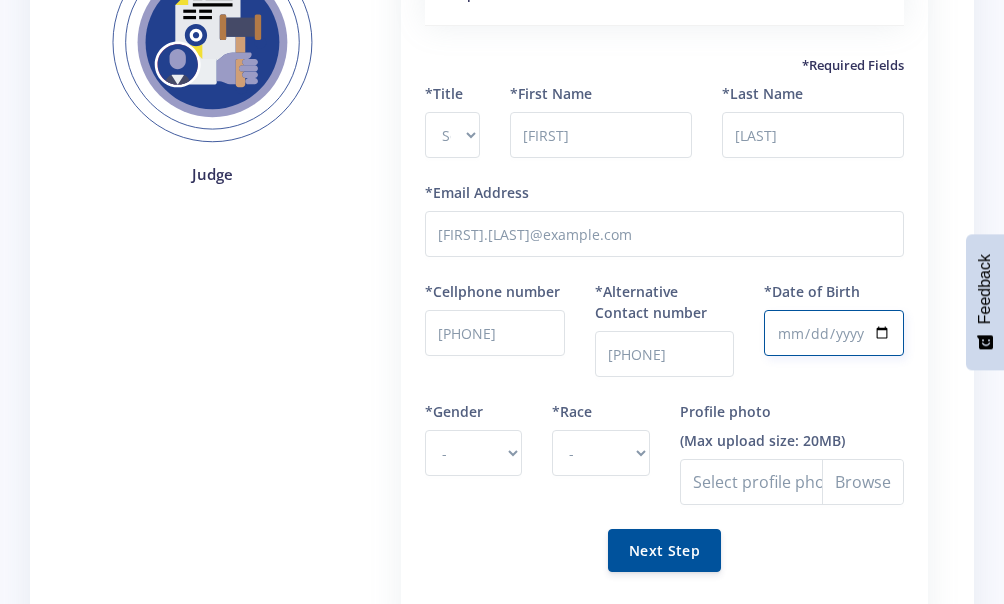 click on "[DATE]" at bounding box center (834, 333) 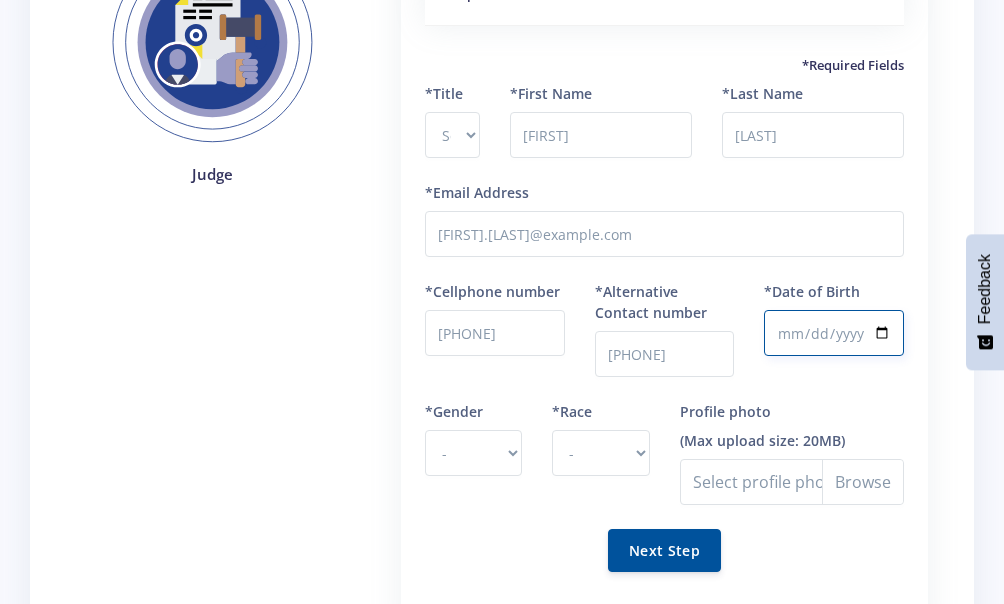 type on "[DATE]" 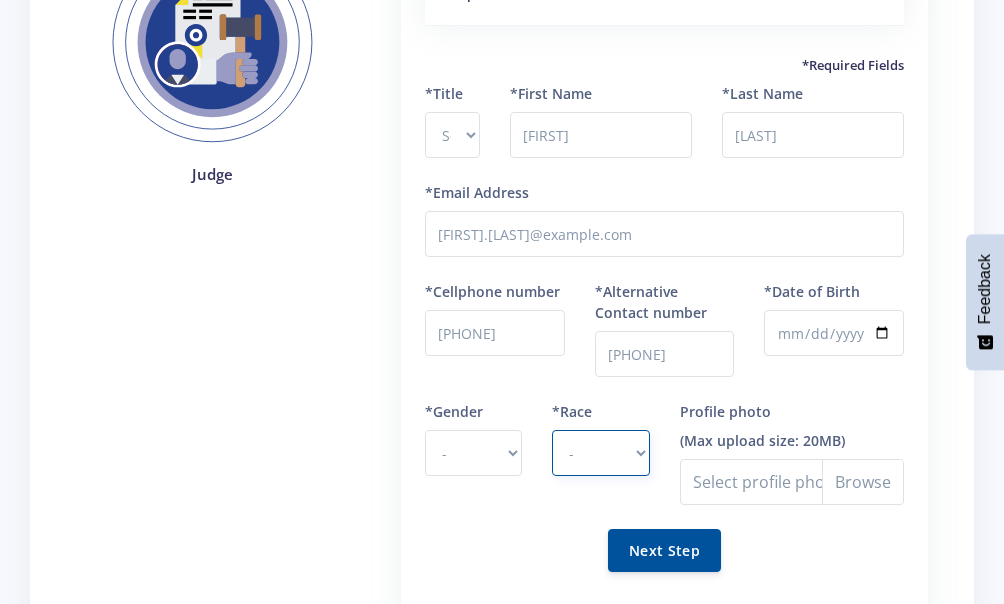 click on "-
African
Asian
Coloured
Indian
White
Other" at bounding box center (600, 453) 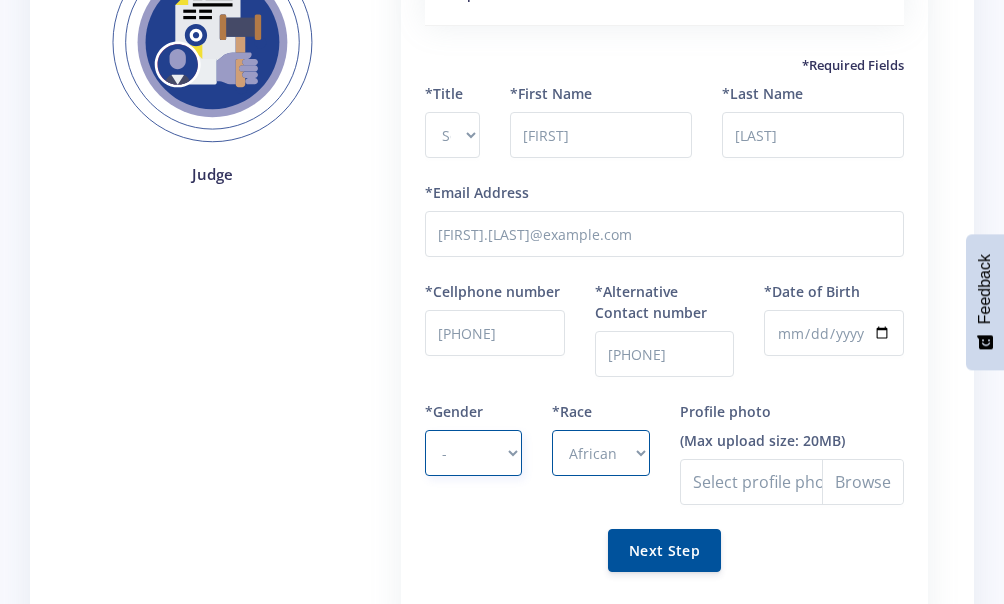 click on "-
Male
Female" at bounding box center [473, 453] 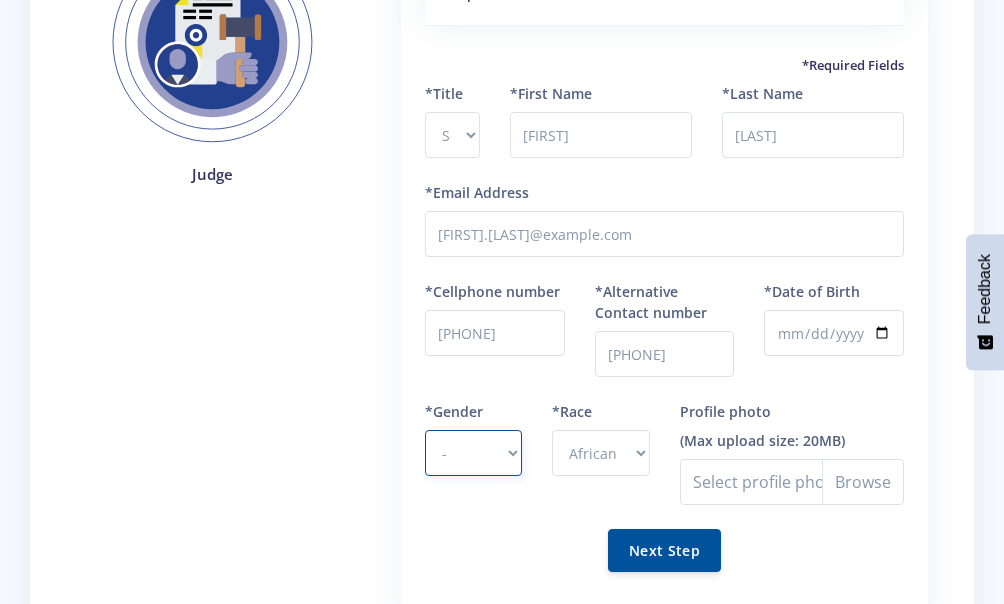 select on "F" 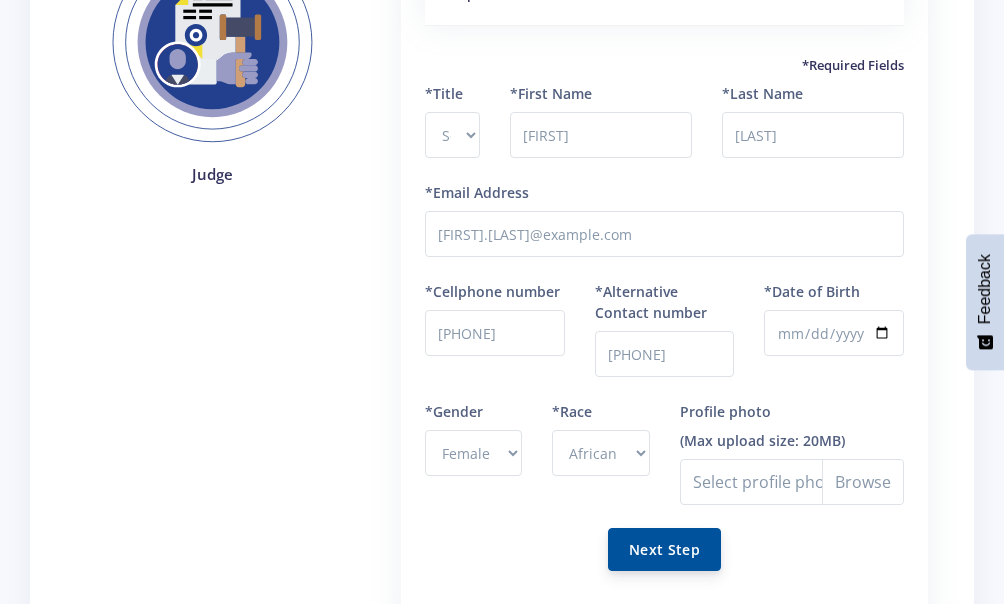 click on "Next
Step" at bounding box center [664, 549] 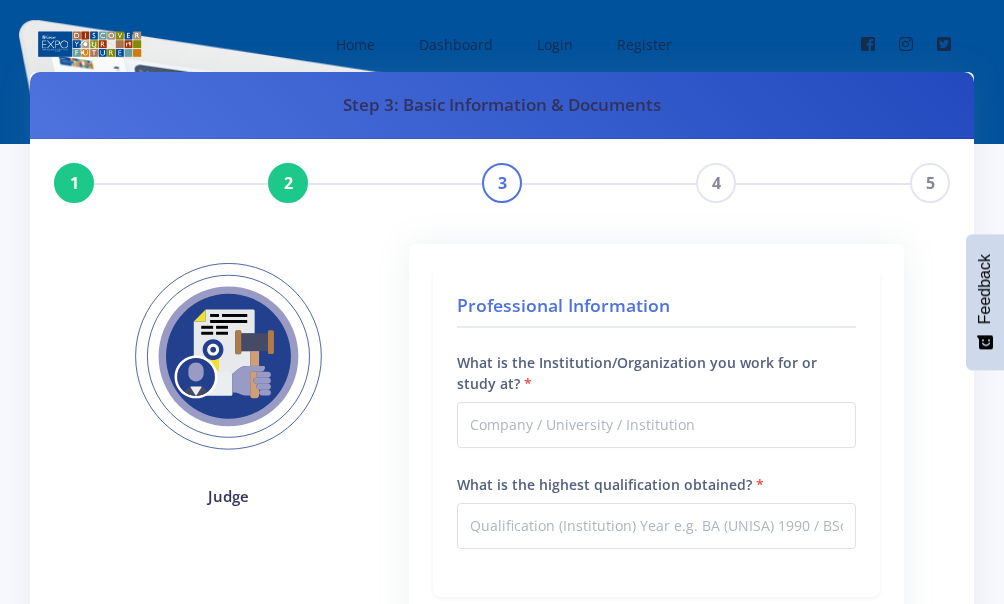 scroll, scrollTop: 0, scrollLeft: 0, axis: both 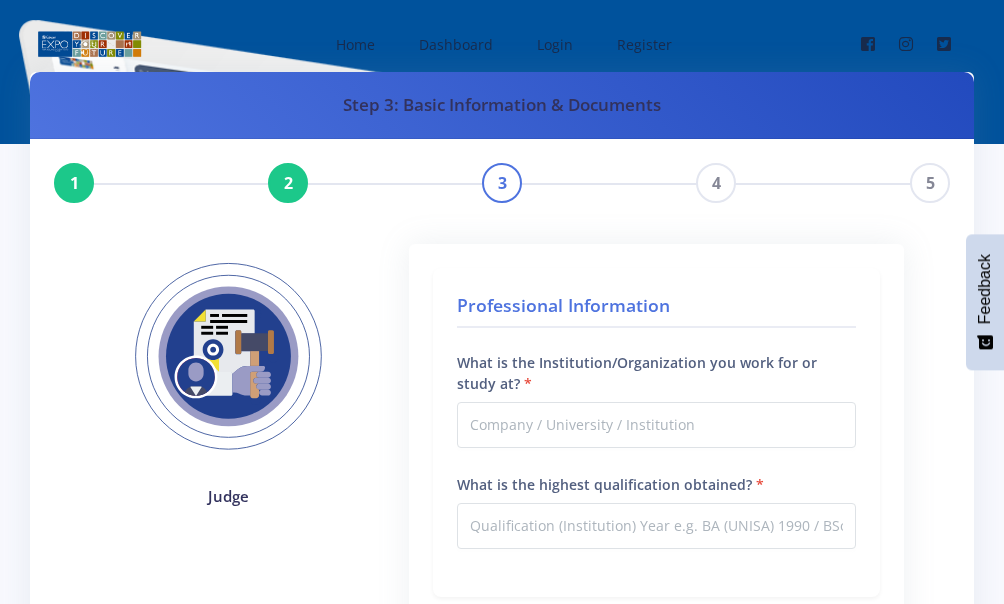 click on "1" at bounding box center [74, 183] 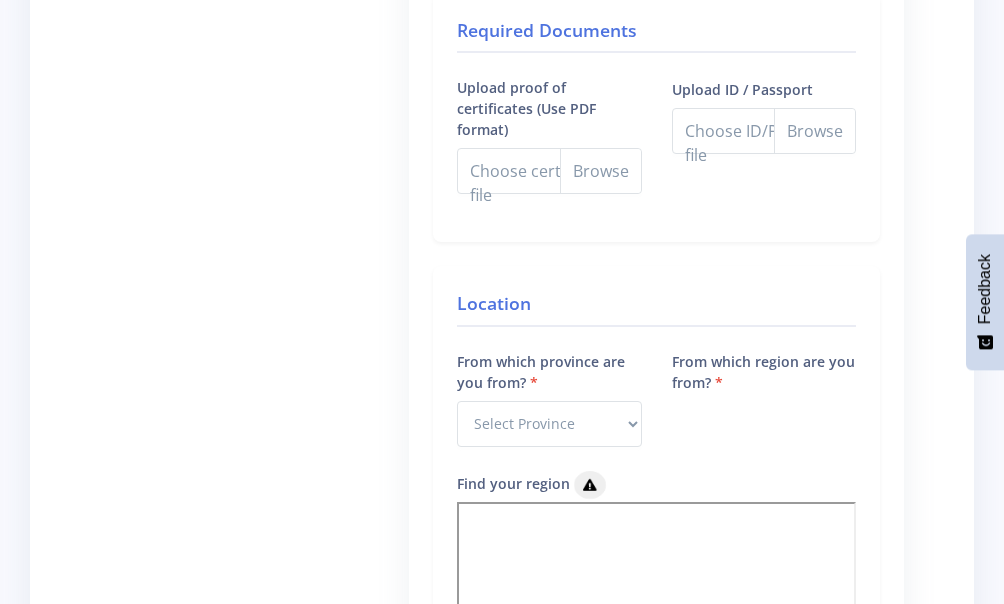 scroll, scrollTop: 0, scrollLeft: 0, axis: both 